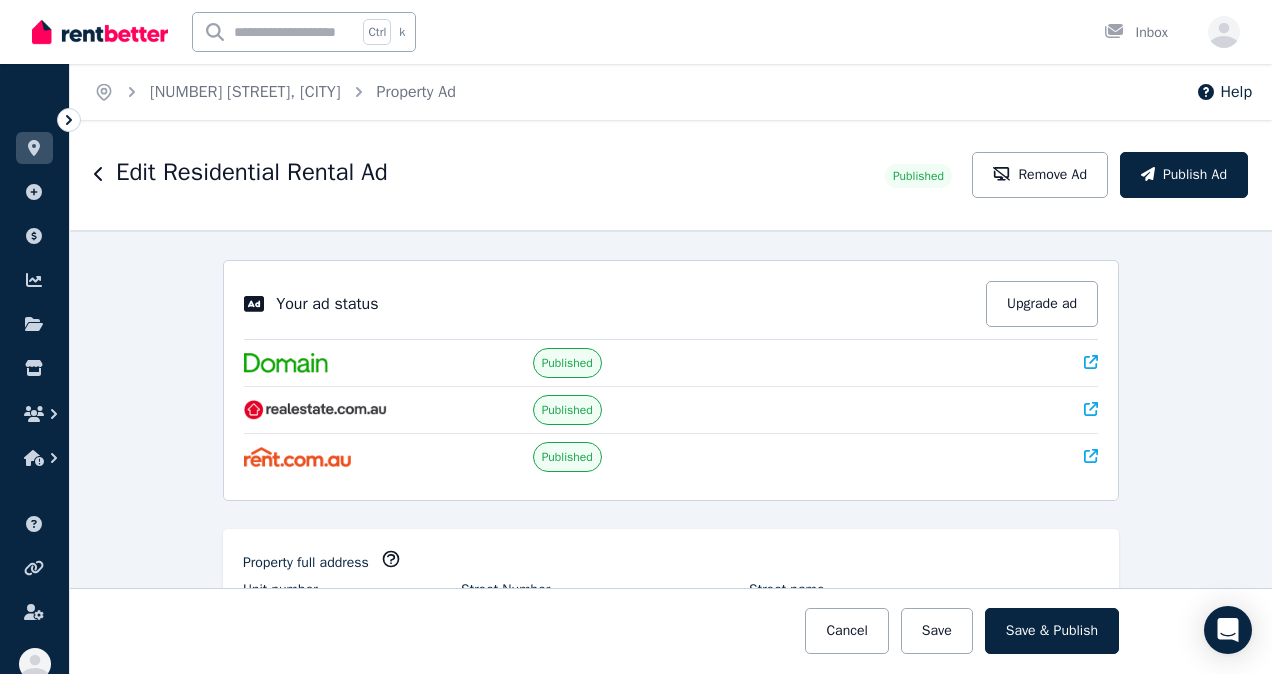 select on "***" 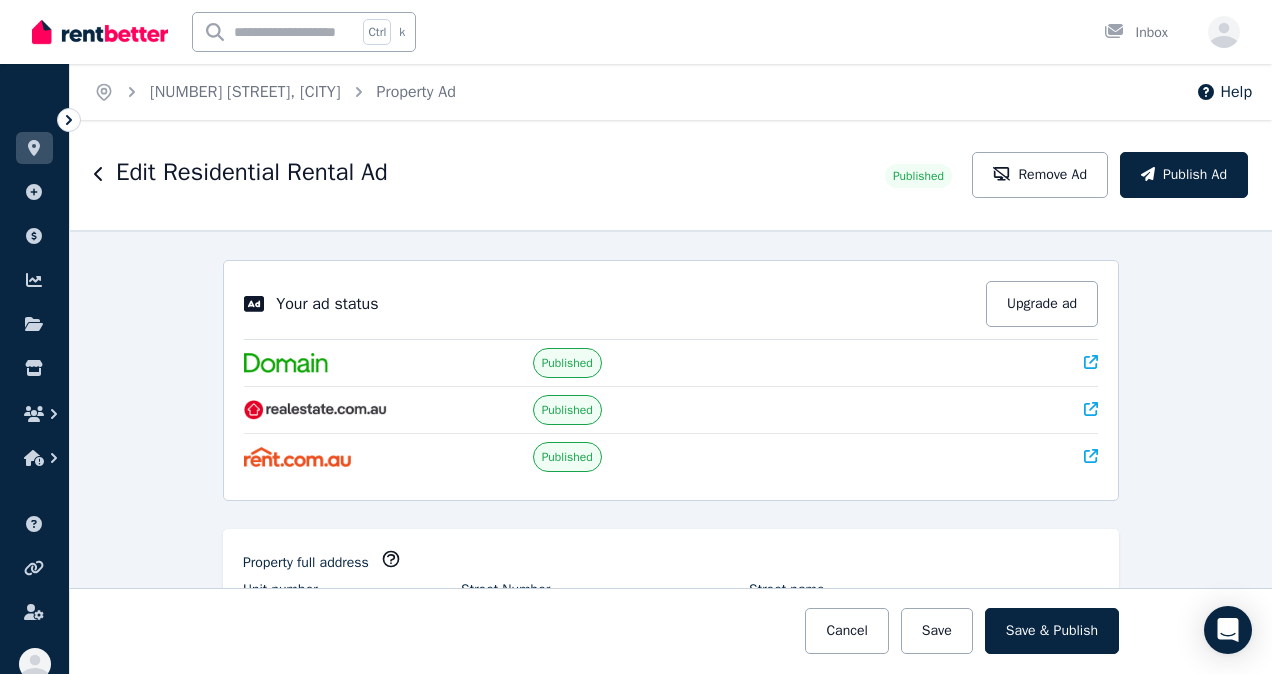scroll, scrollTop: 0, scrollLeft: 0, axis: both 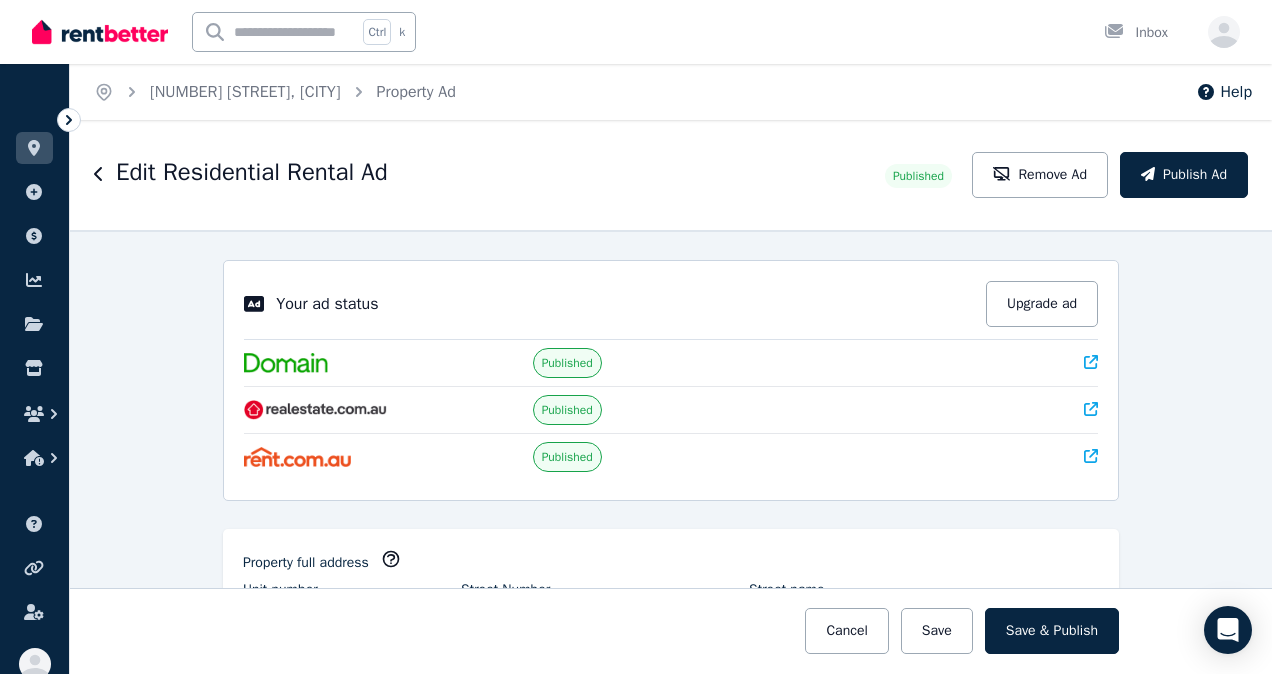 click 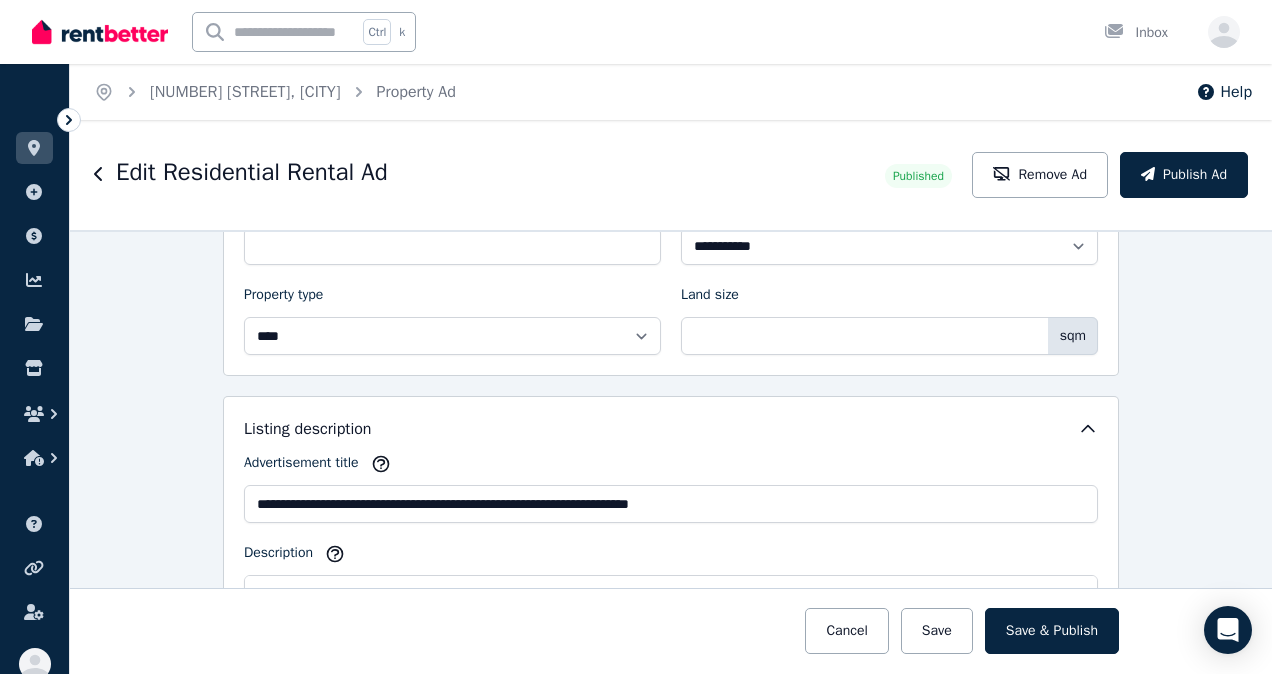 scroll, scrollTop: 1200, scrollLeft: 0, axis: vertical 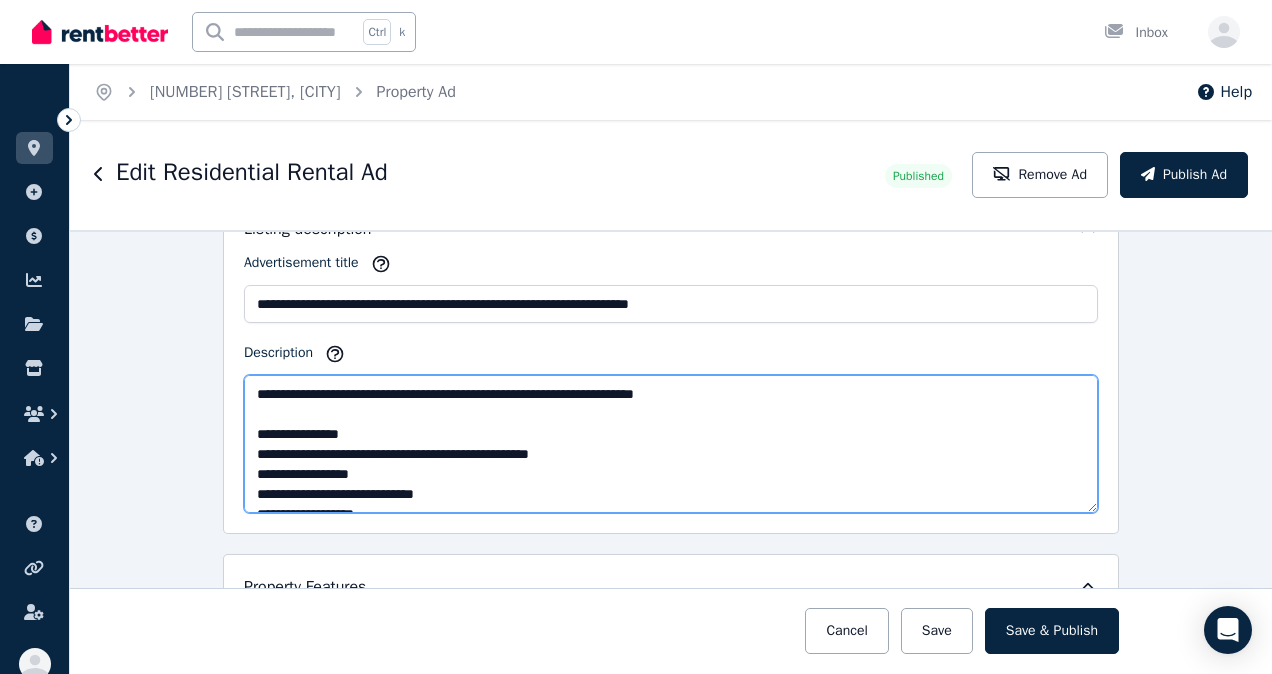 click on "**********" at bounding box center (671, 444) 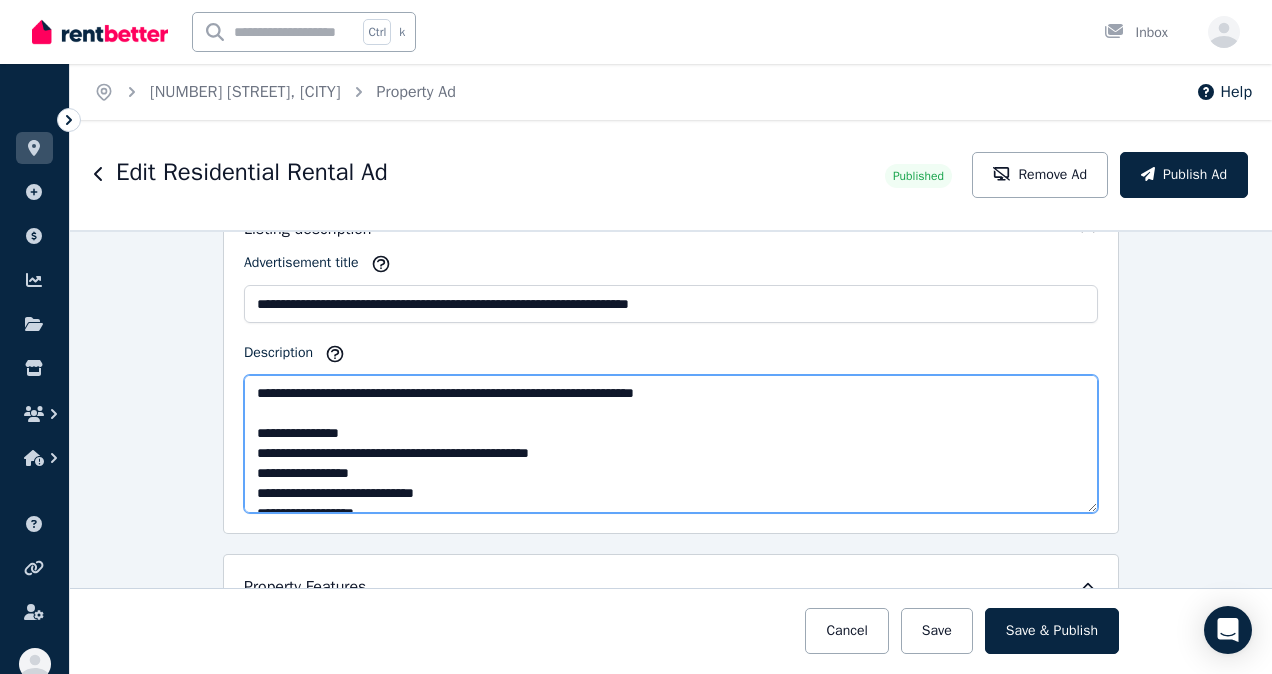 scroll, scrollTop: 0, scrollLeft: 0, axis: both 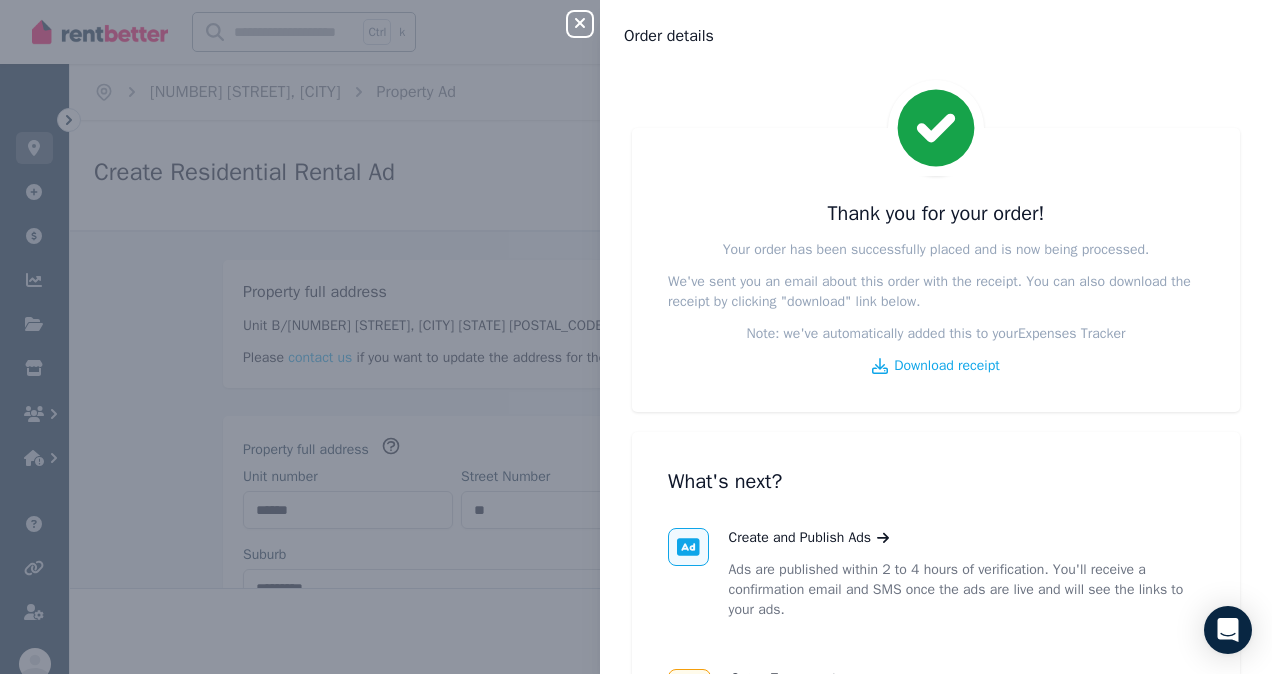 select on "***" 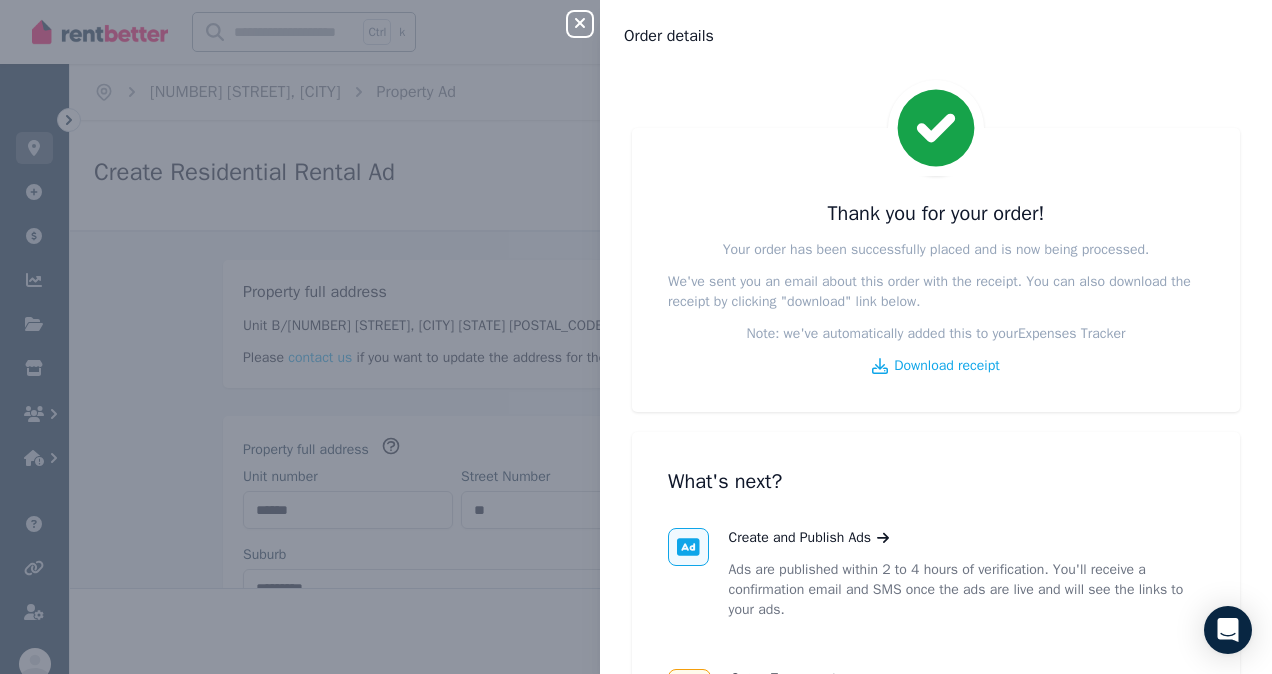 scroll, scrollTop: 0, scrollLeft: 0, axis: both 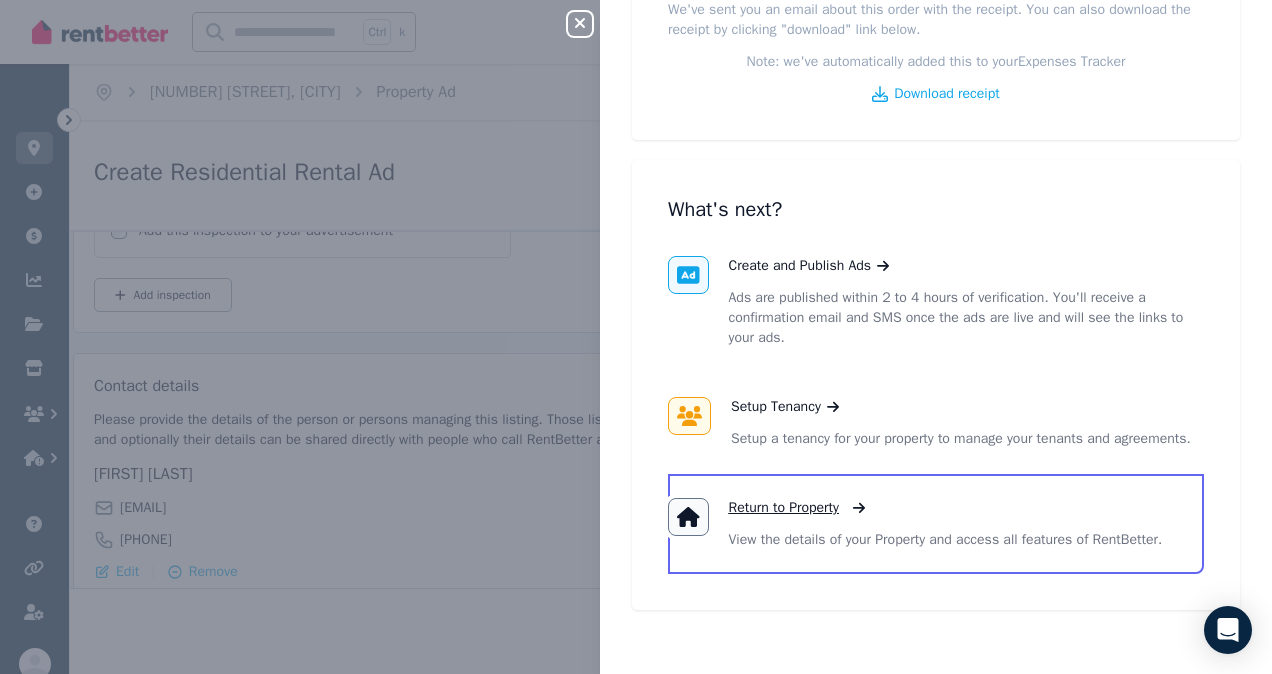 click on "Return to Property" at bounding box center (784, 508) 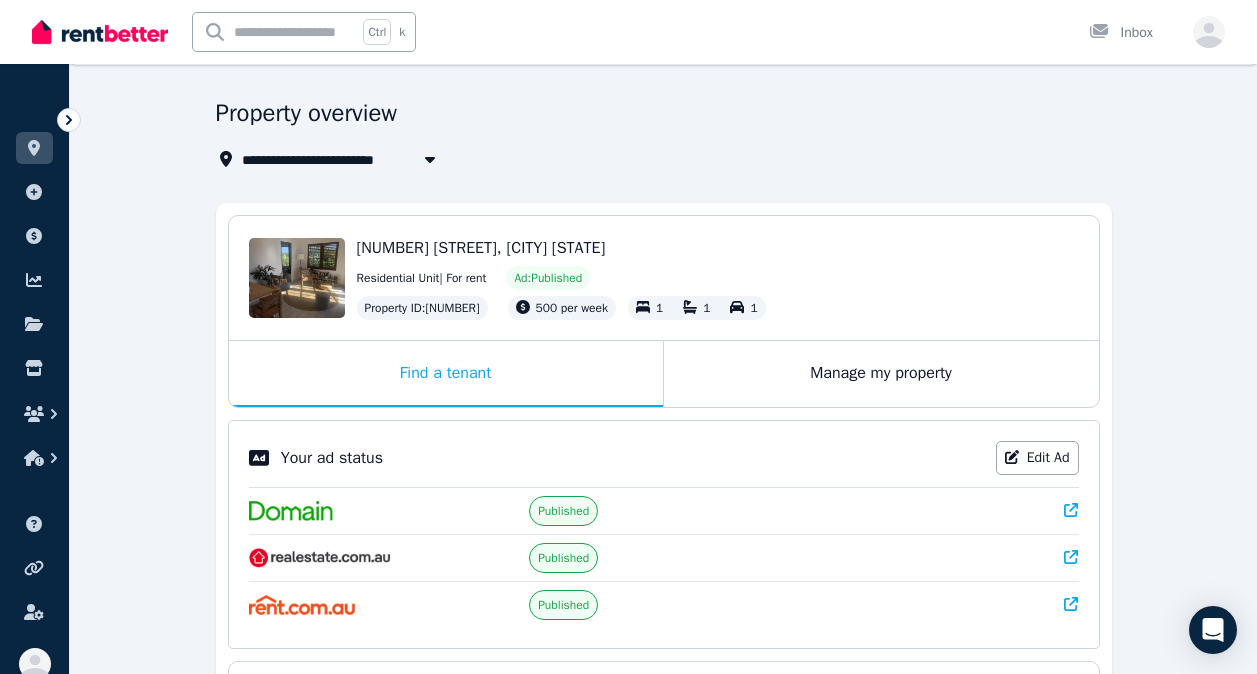 scroll, scrollTop: 0, scrollLeft: 0, axis: both 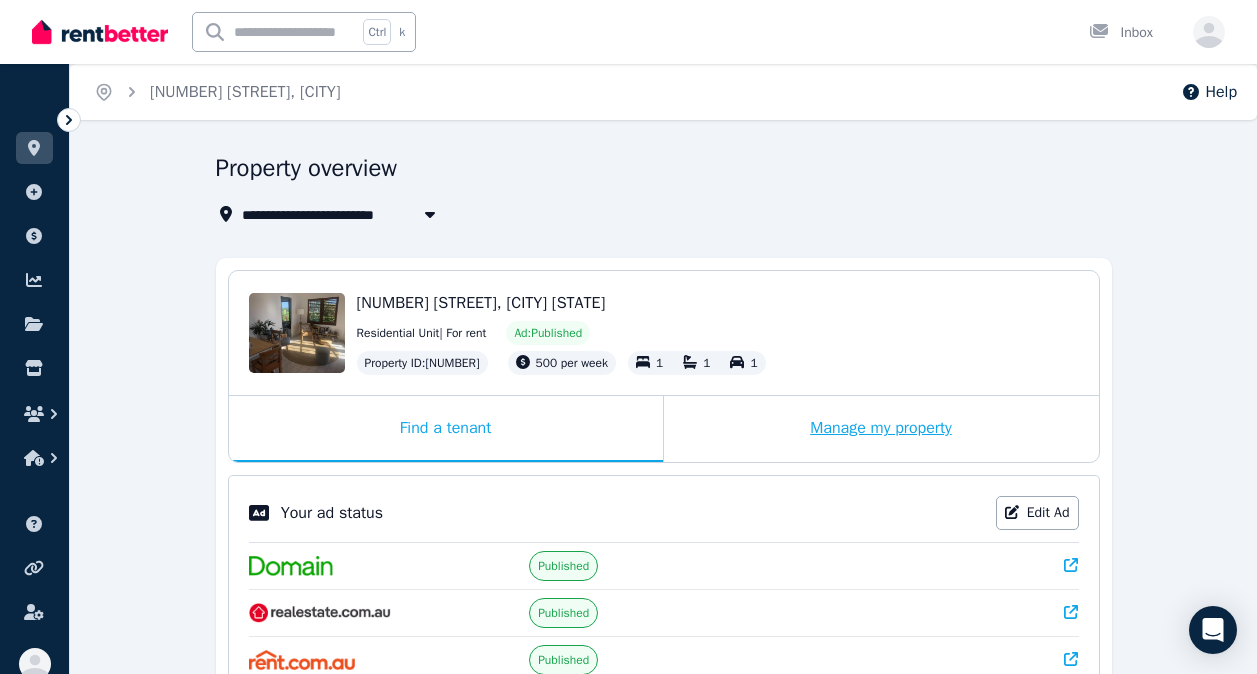 click on "Manage my property" at bounding box center [881, 429] 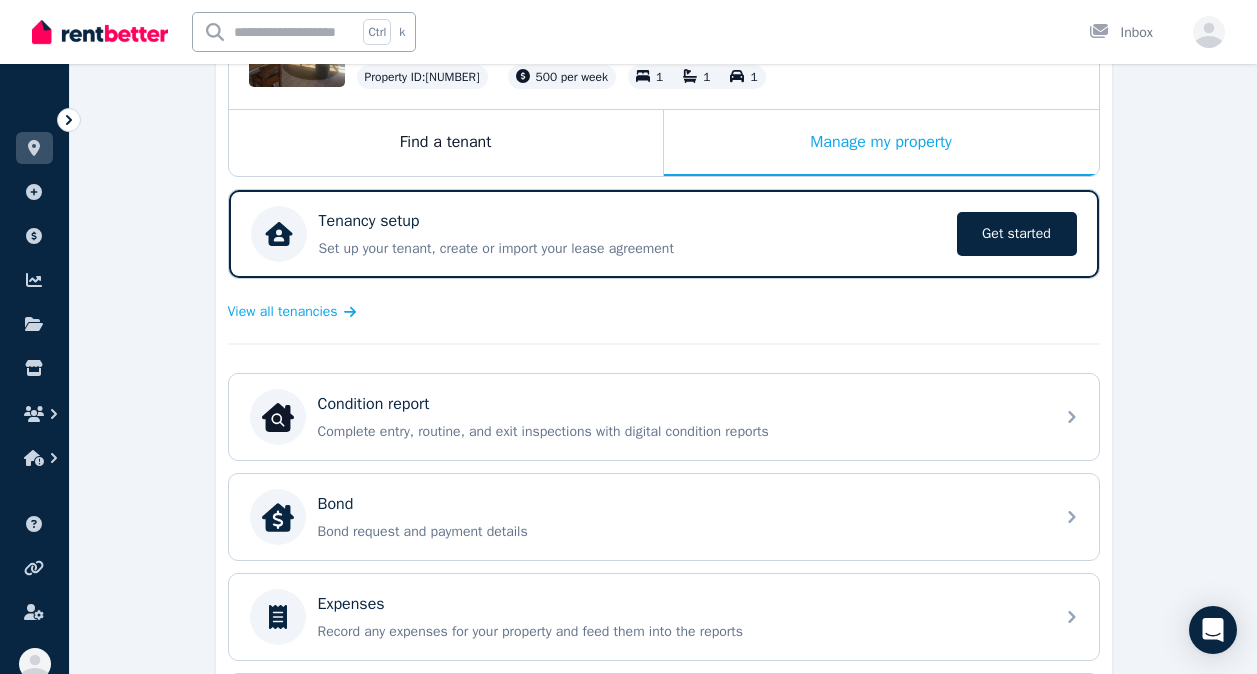 scroll, scrollTop: 300, scrollLeft: 0, axis: vertical 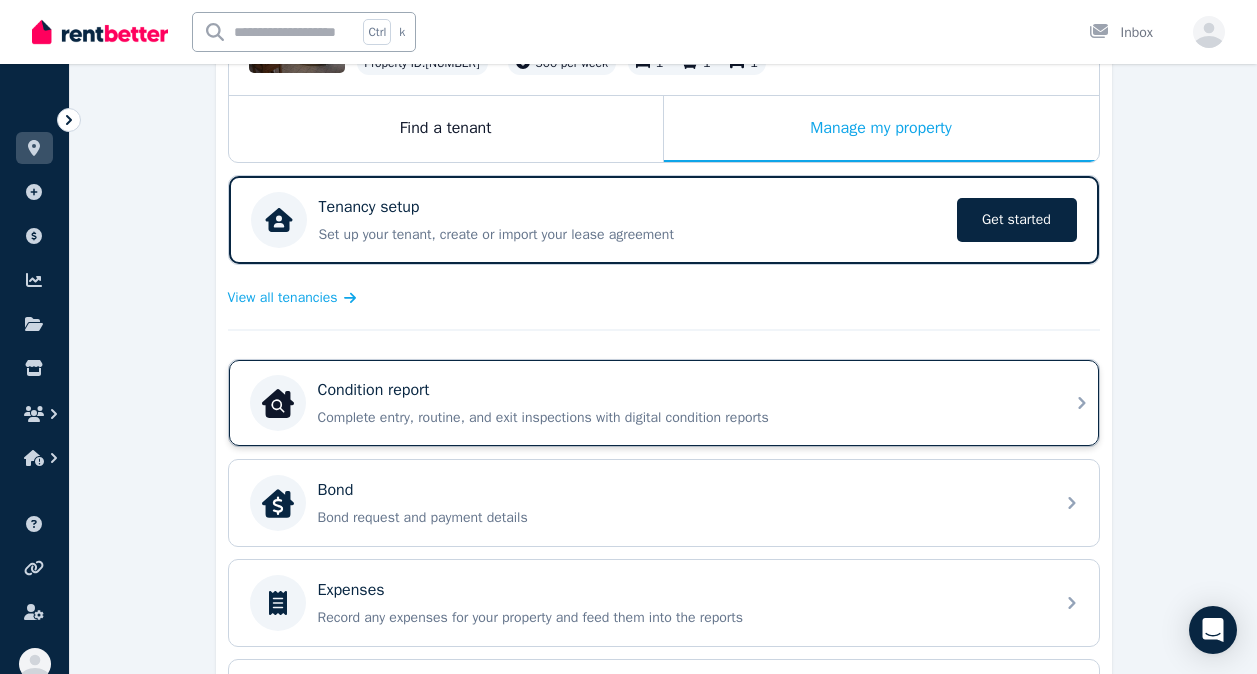 click on "Complete entry, routine, and exit inspections with digital condition reports" at bounding box center (680, 418) 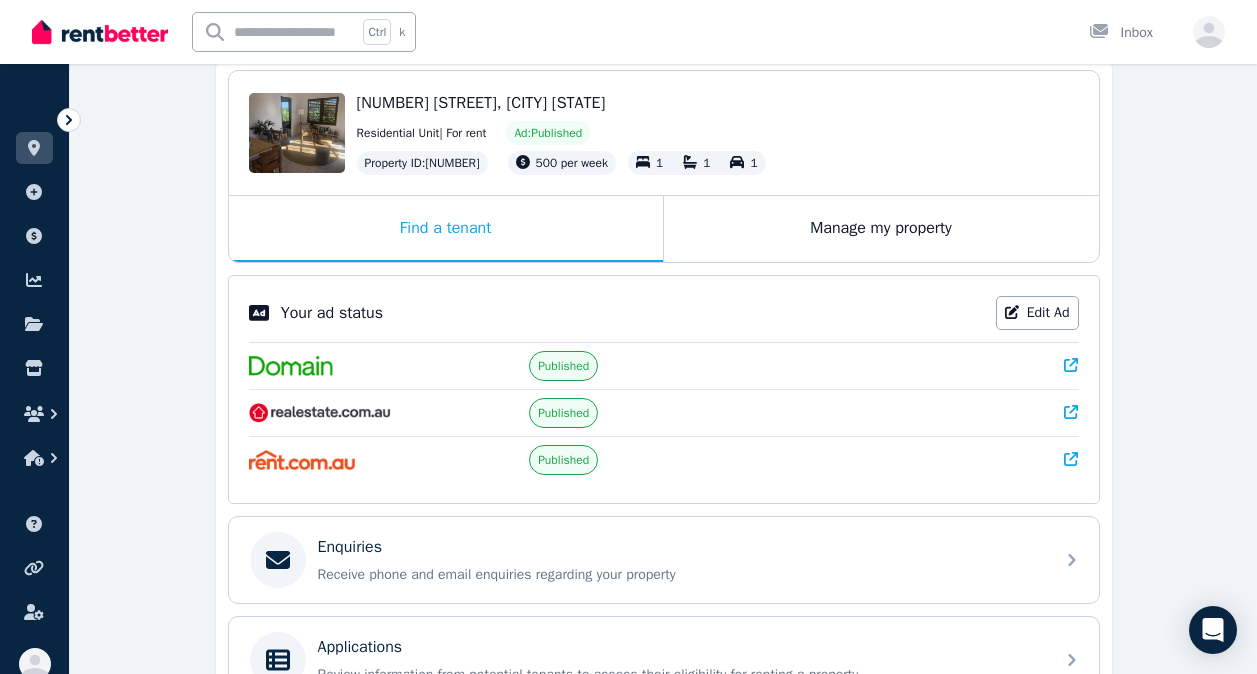 scroll, scrollTop: 300, scrollLeft: 0, axis: vertical 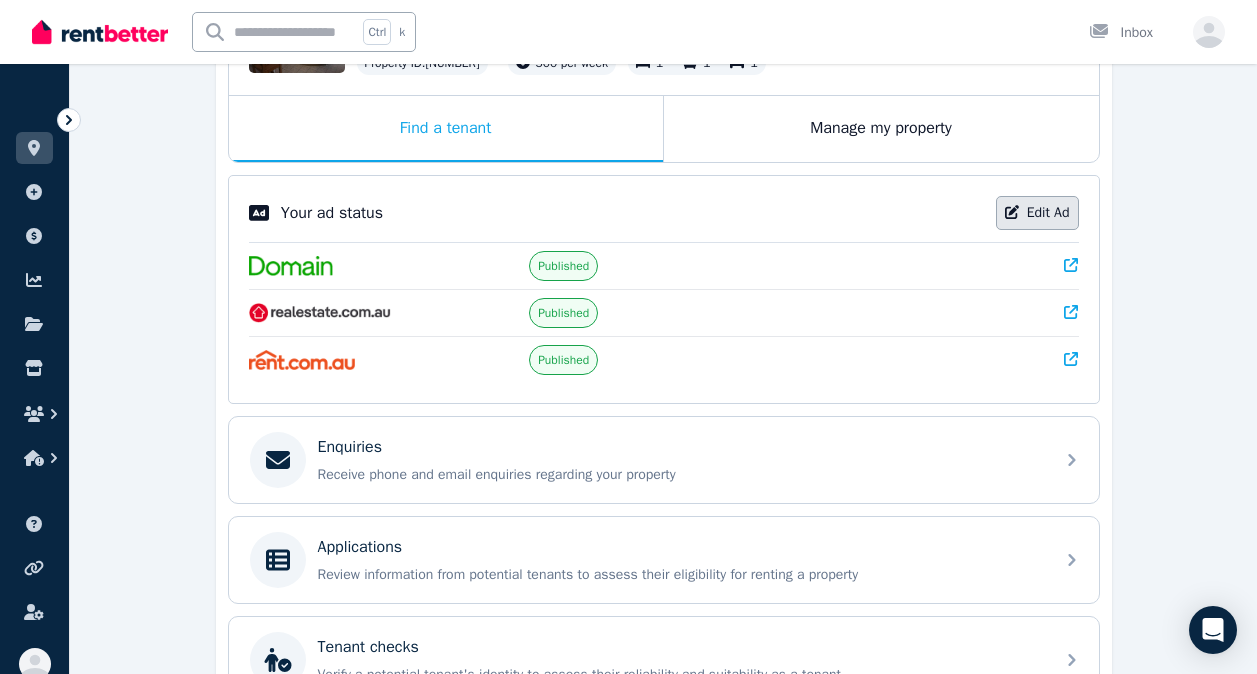 click on "Edit Ad" at bounding box center (1037, 213) 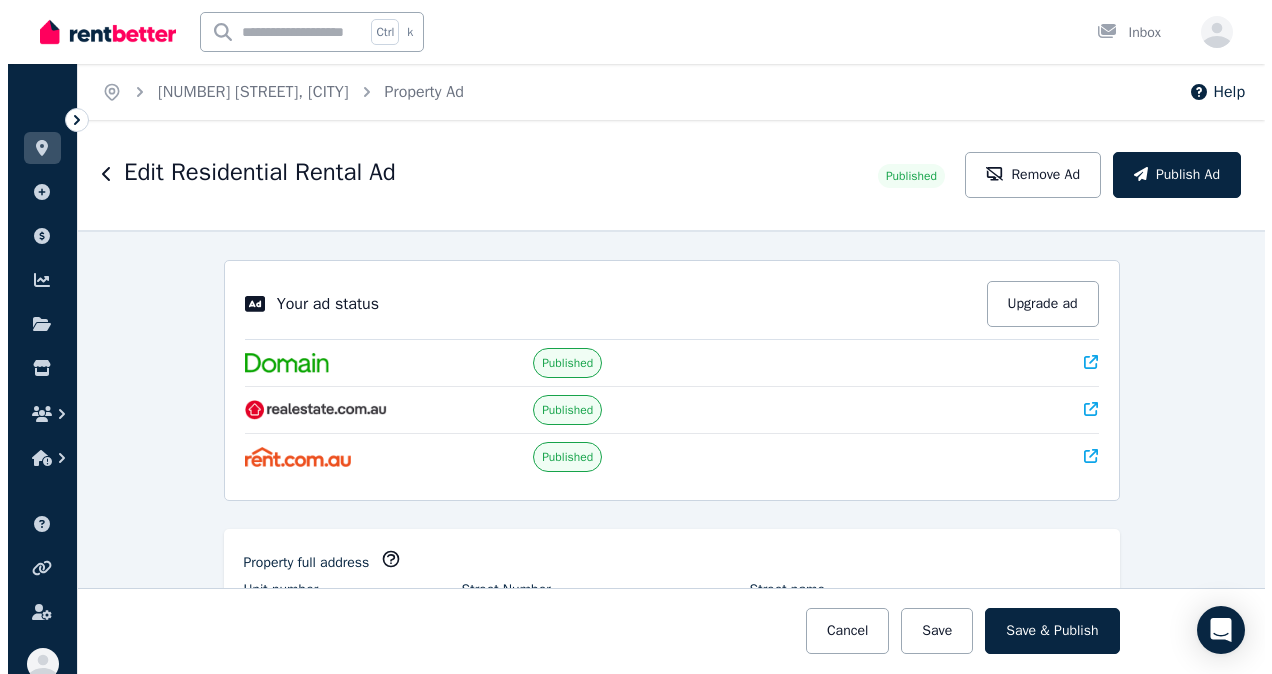 scroll, scrollTop: 0, scrollLeft: 0, axis: both 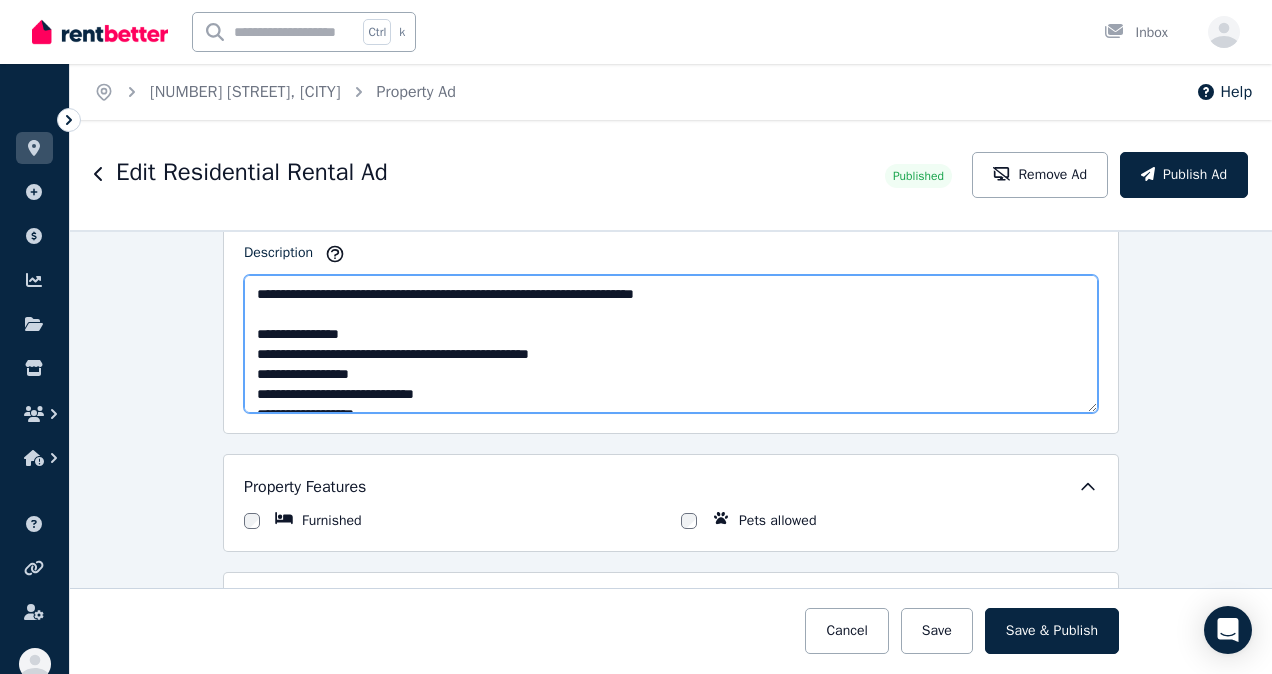 click on "**********" at bounding box center [671, 344] 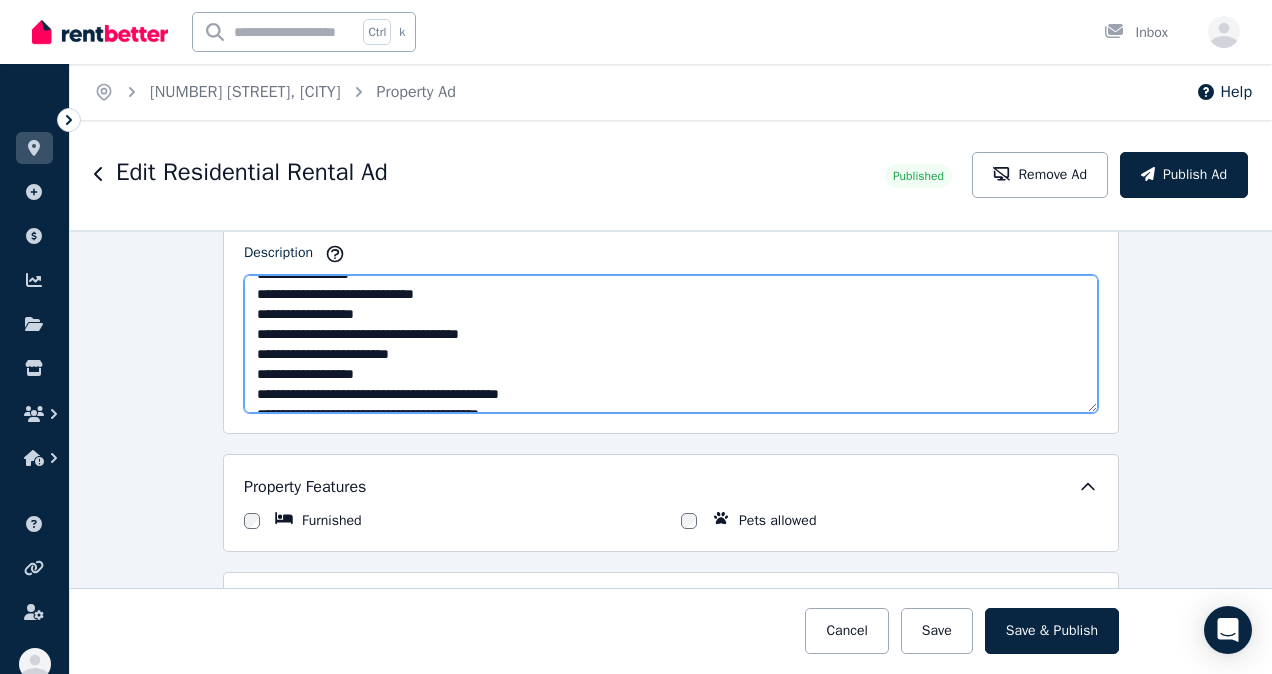click on "**********" at bounding box center [671, 344] 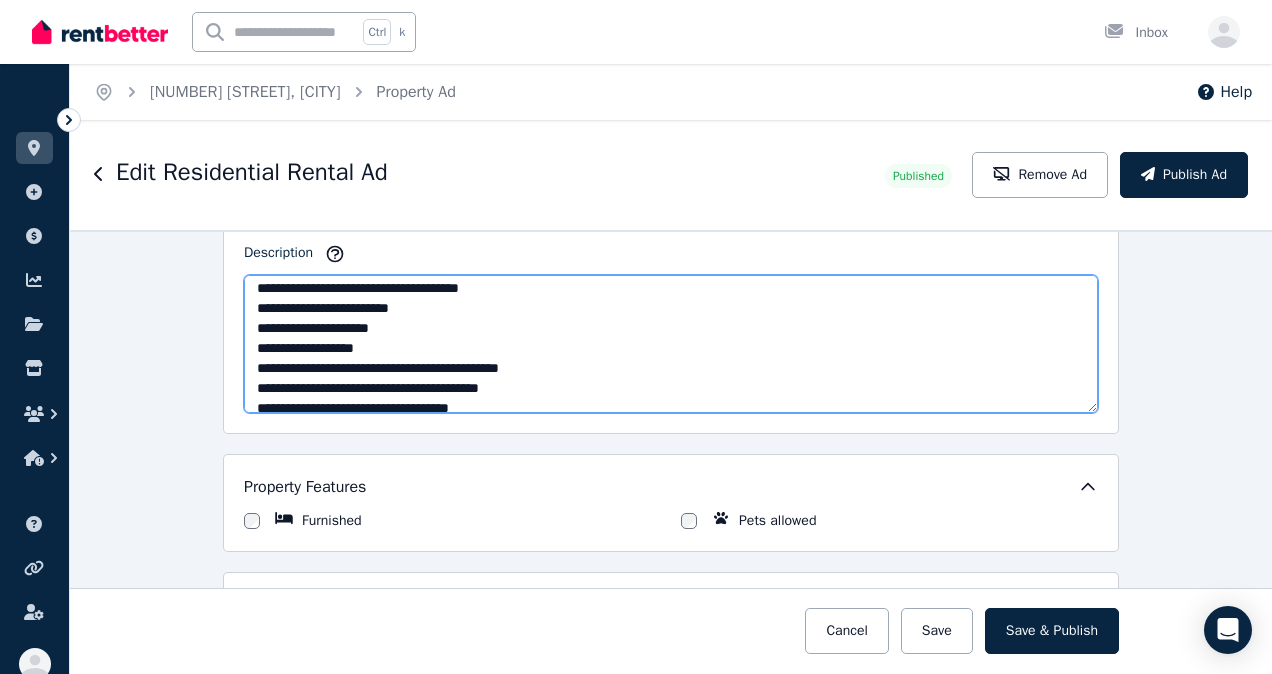 scroll, scrollTop: 100, scrollLeft: 0, axis: vertical 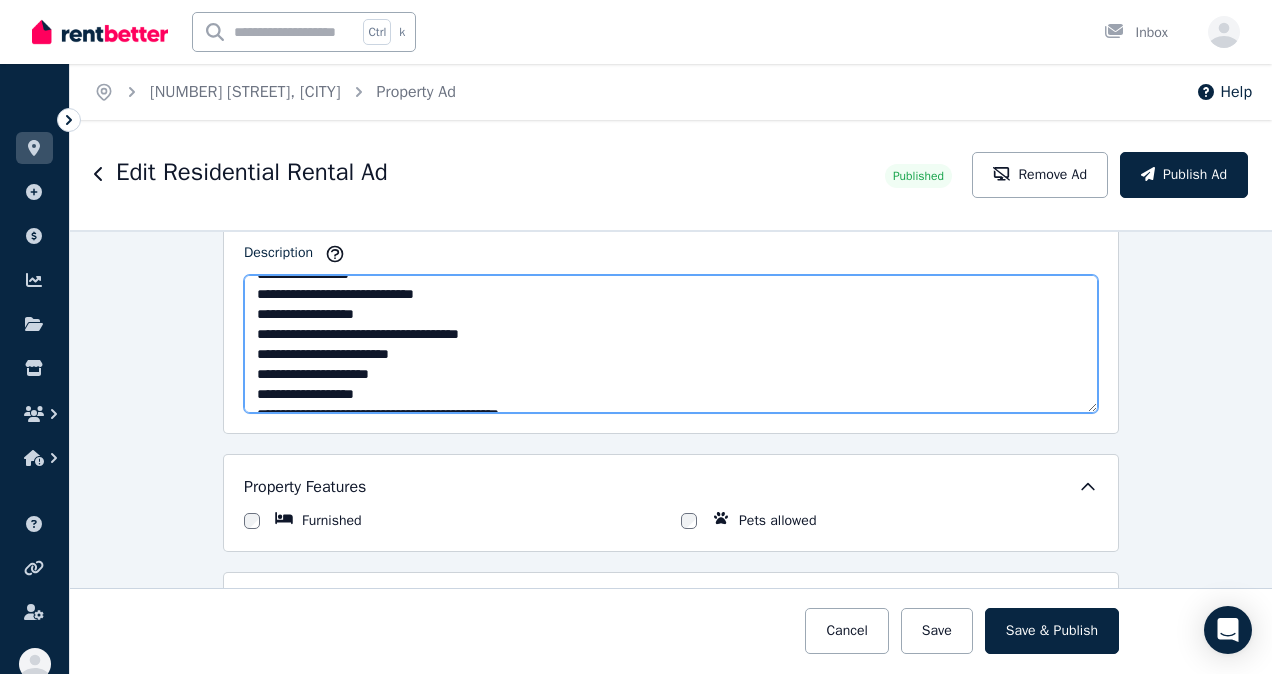 click on "**********" at bounding box center (671, 344) 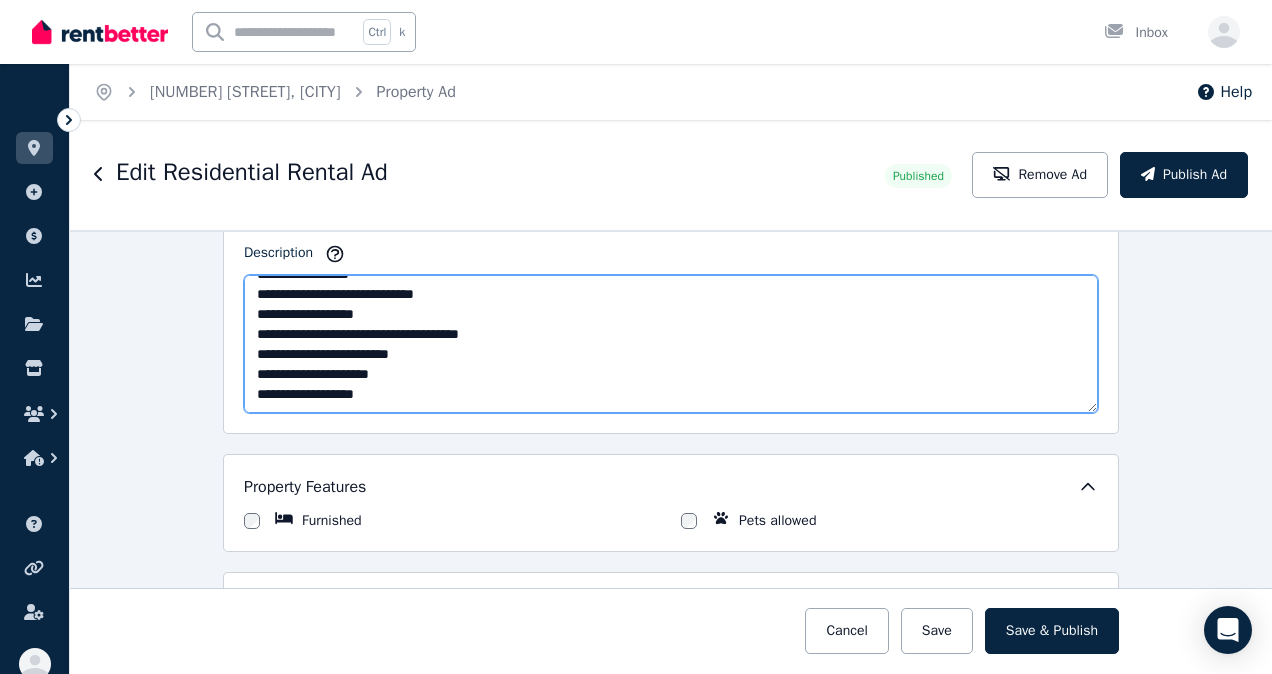 scroll, scrollTop: 111, scrollLeft: 0, axis: vertical 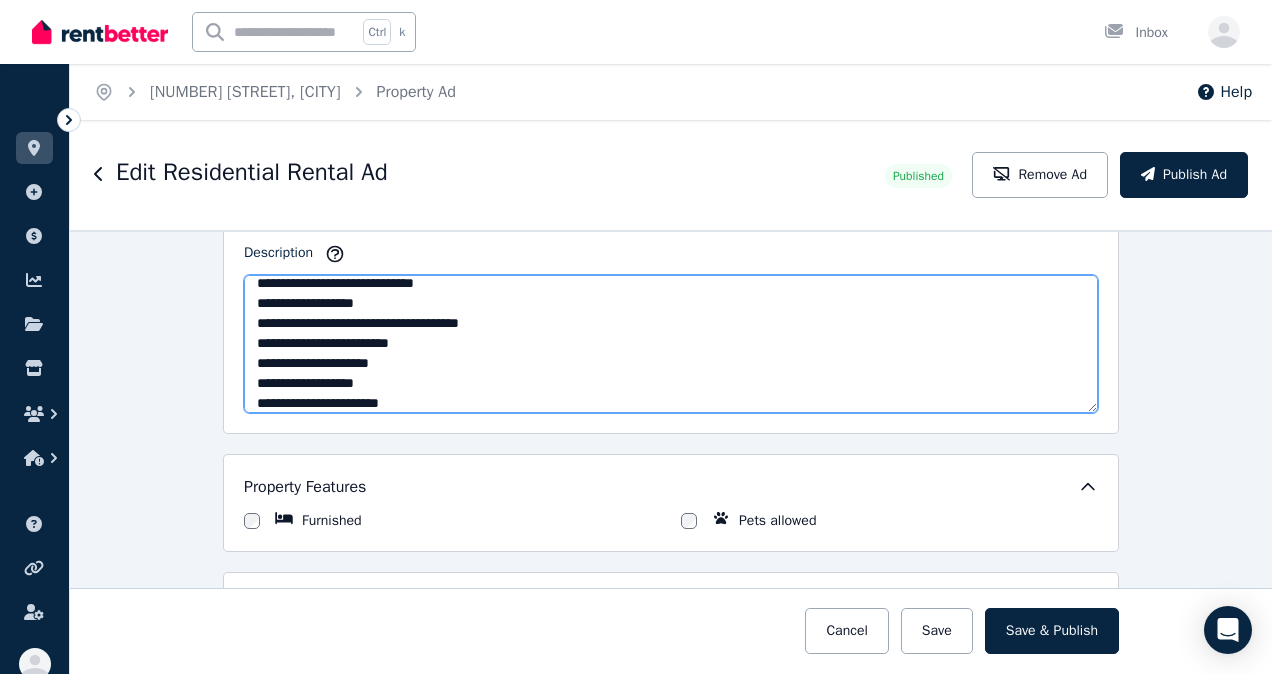 click on "**********" at bounding box center (671, 344) 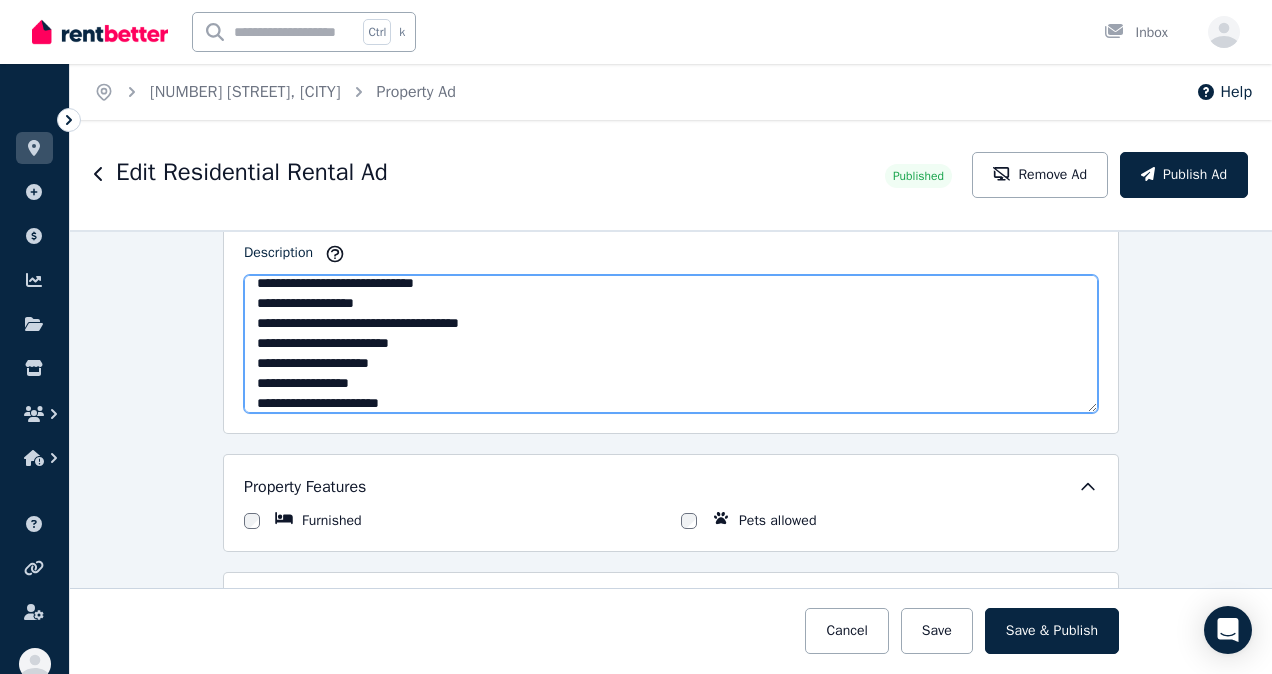 click on "**********" at bounding box center (671, 344) 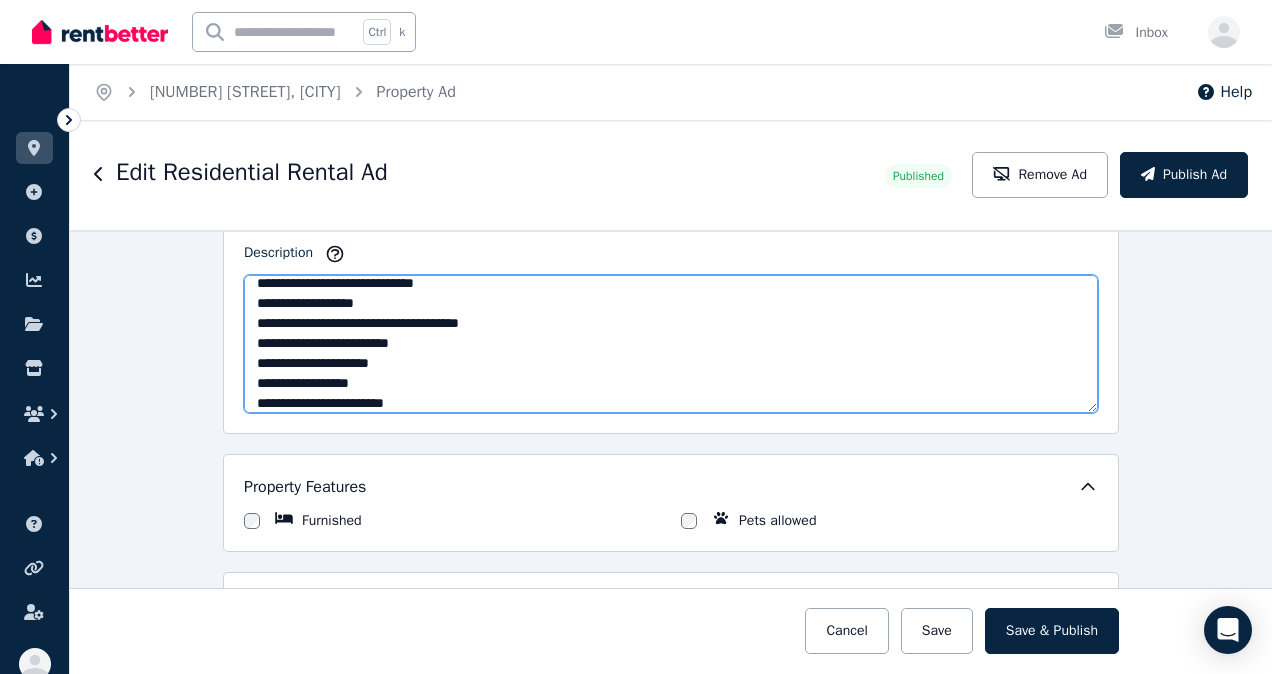 scroll, scrollTop: 211, scrollLeft: 0, axis: vertical 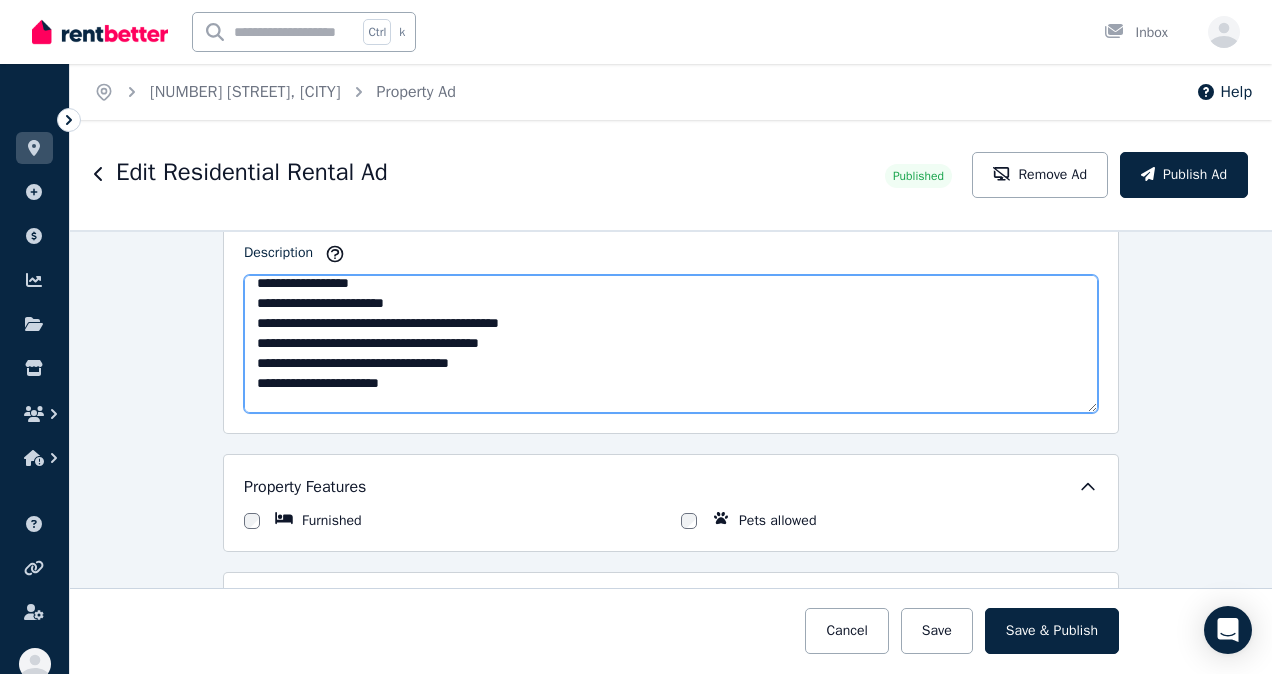 click on "**********" at bounding box center [671, 344] 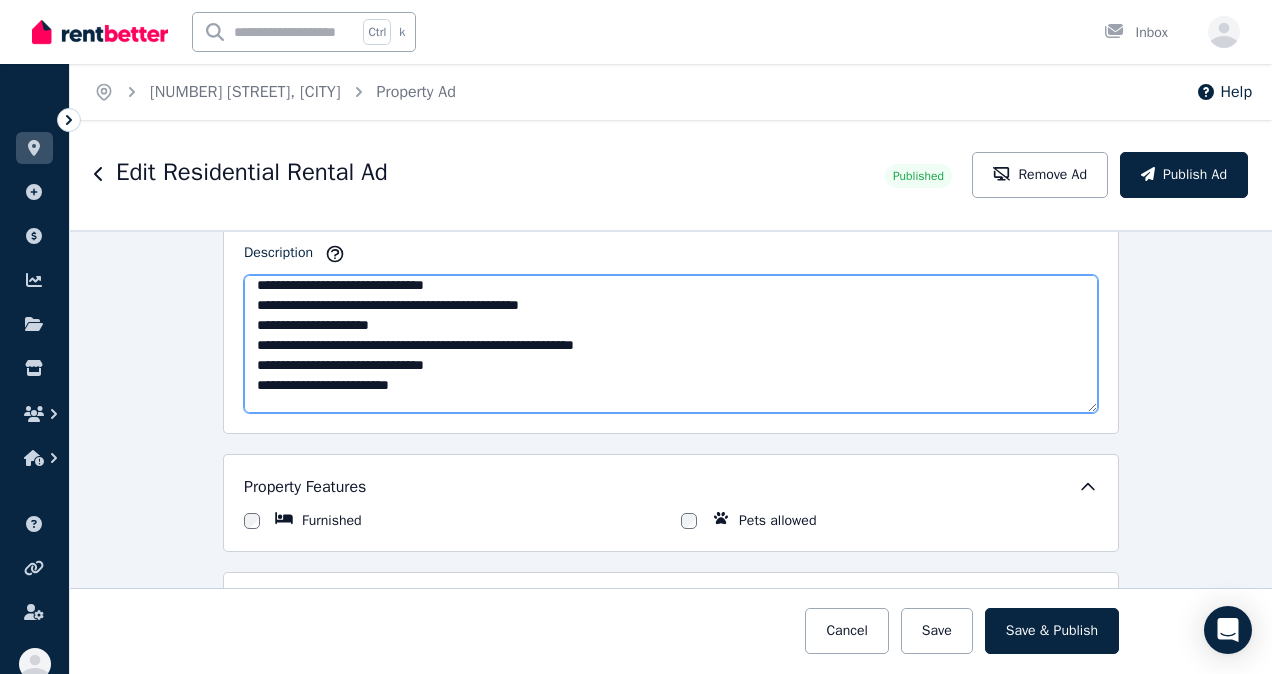 scroll, scrollTop: 411, scrollLeft: 0, axis: vertical 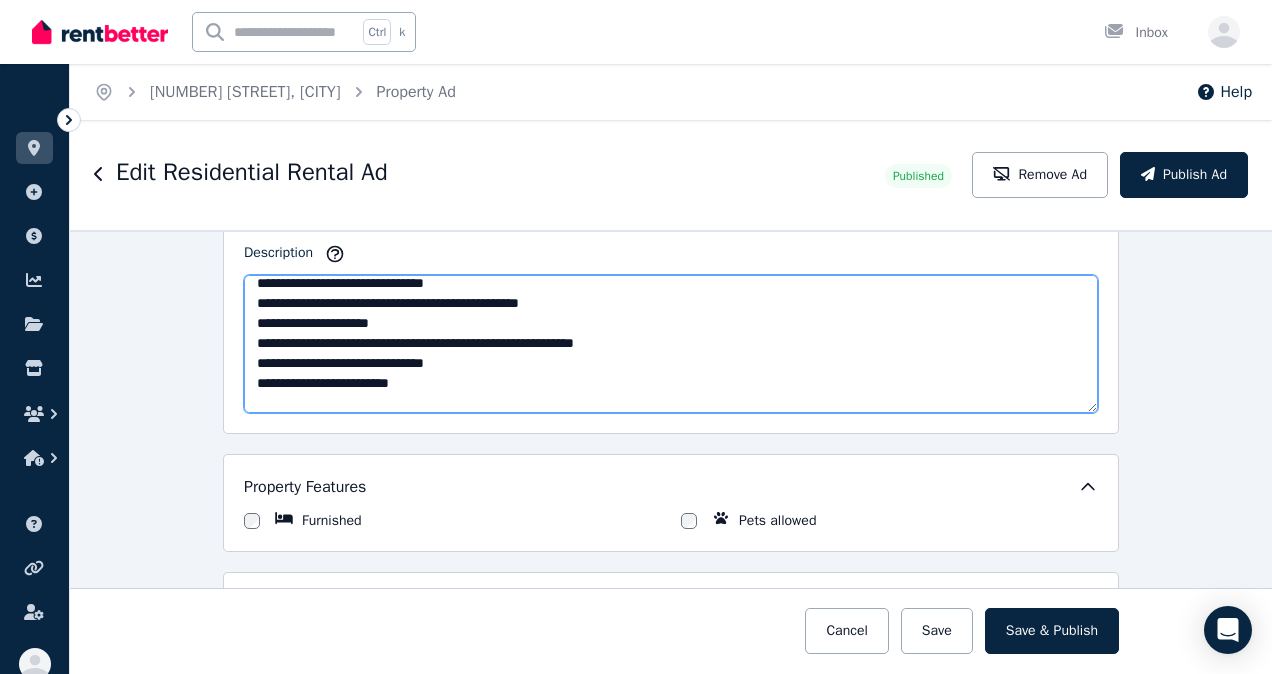 click on "**********" at bounding box center (671, 344) 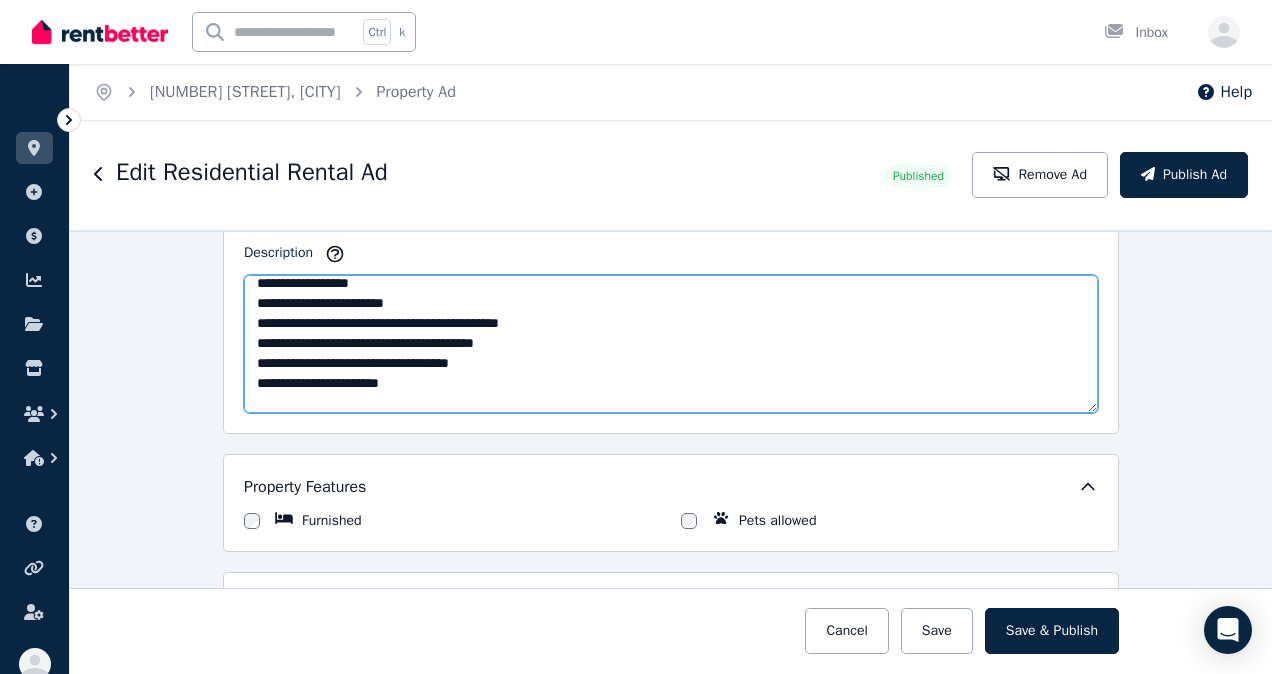 scroll, scrollTop: 211, scrollLeft: 0, axis: vertical 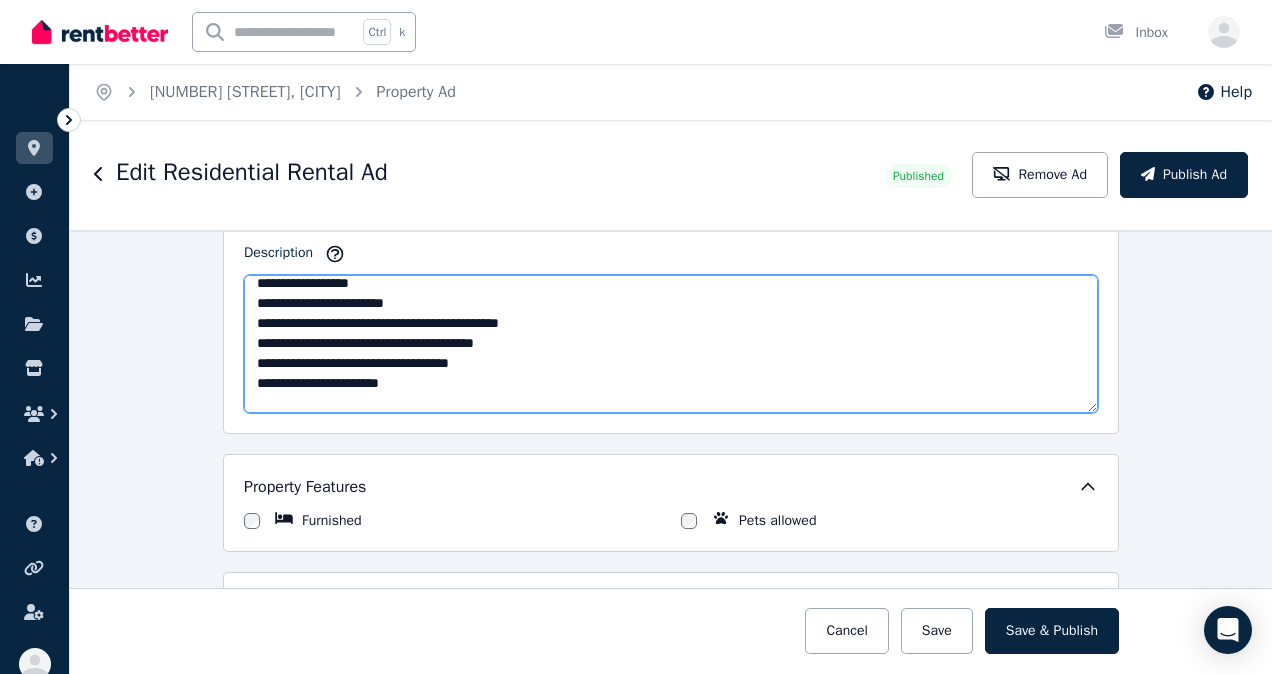 click on "**********" at bounding box center (671, 344) 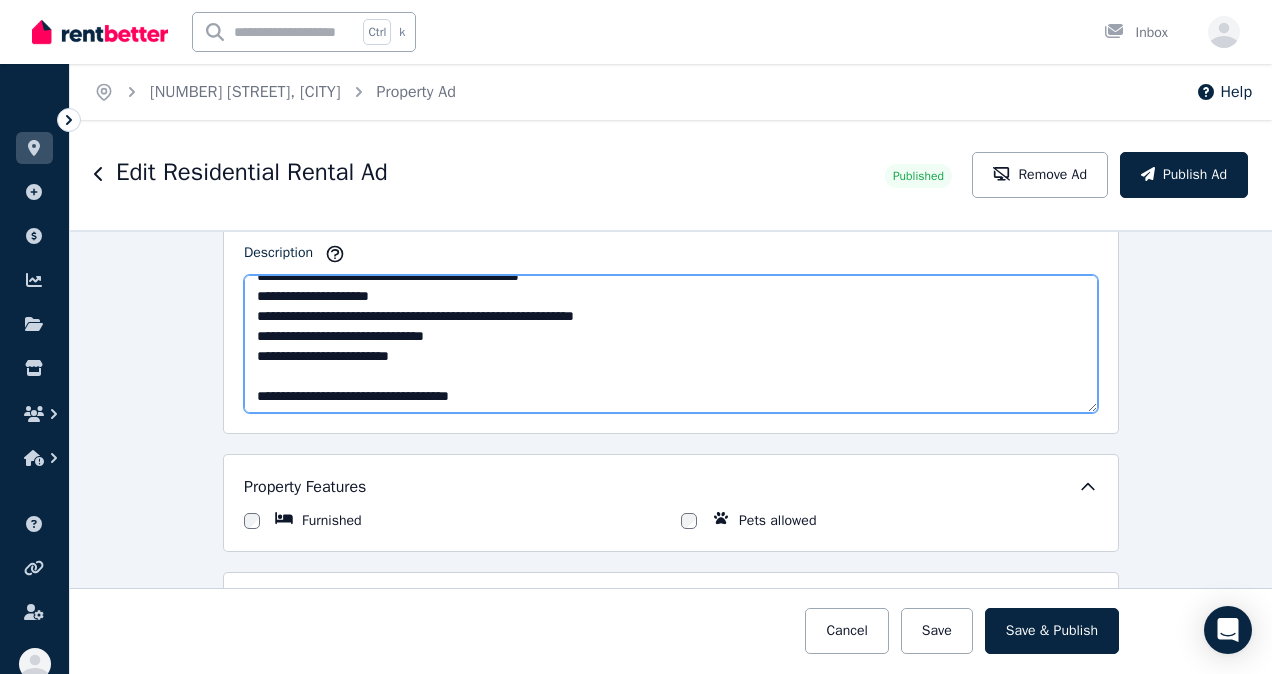 scroll, scrollTop: 460, scrollLeft: 0, axis: vertical 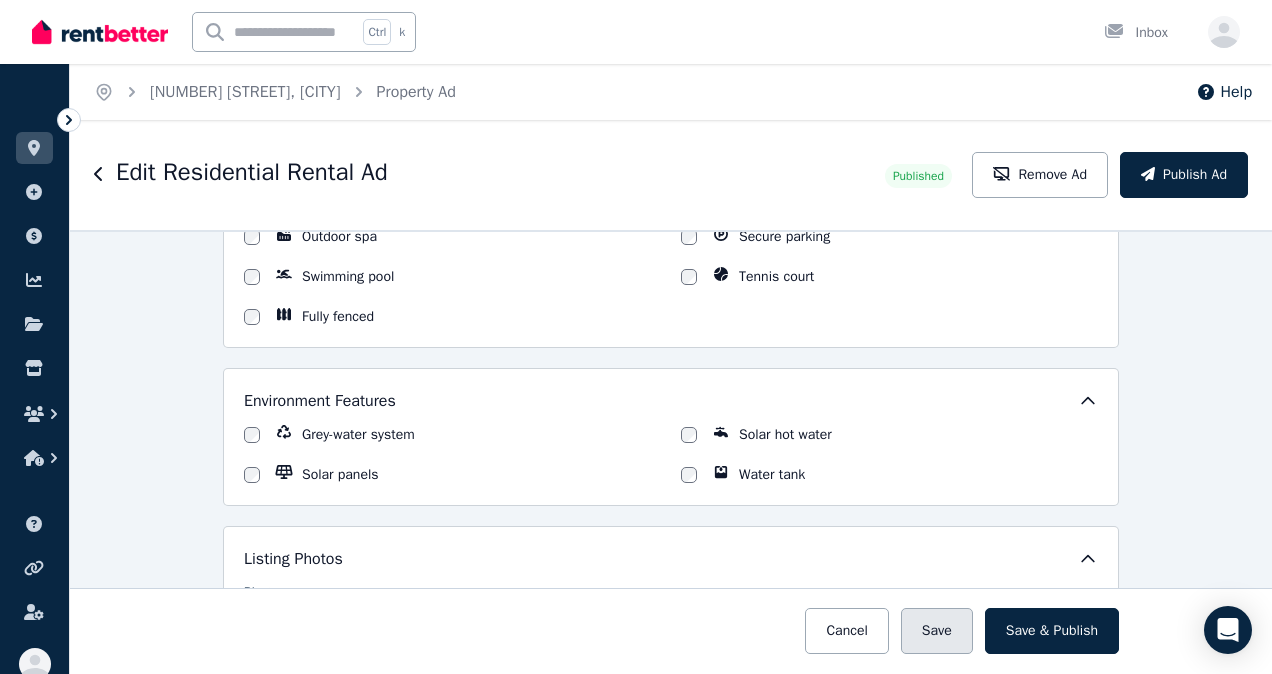 type on "**********" 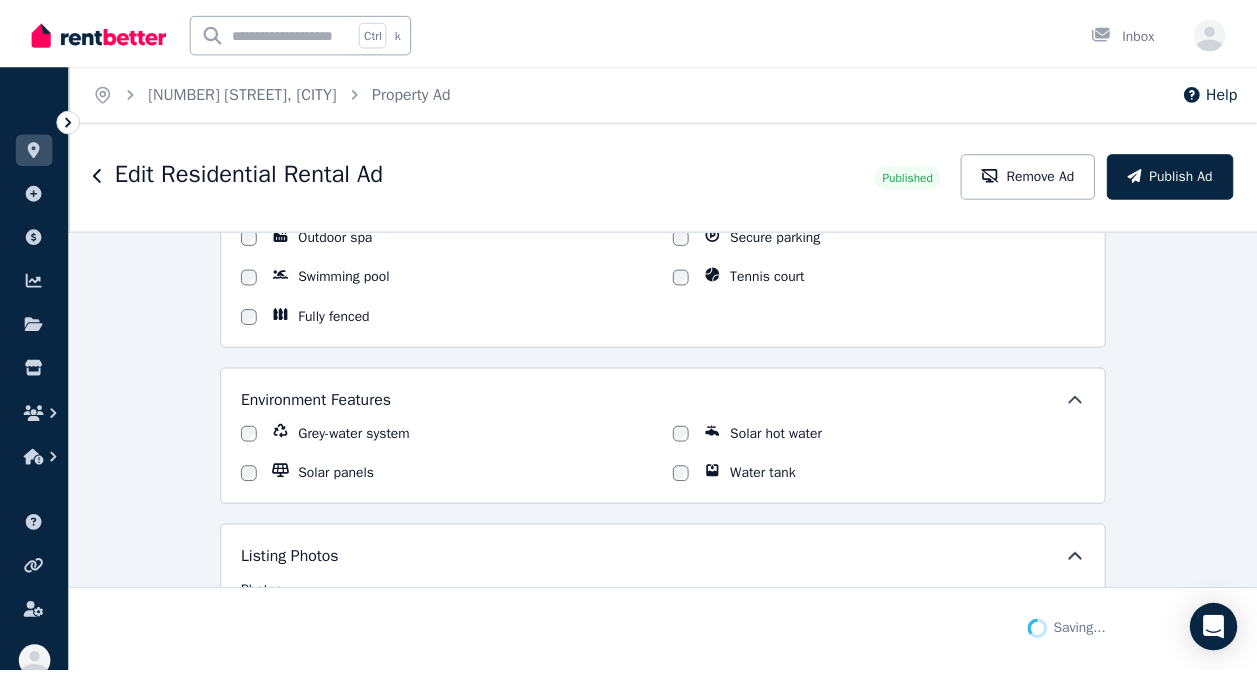 scroll, scrollTop: 2356, scrollLeft: 0, axis: vertical 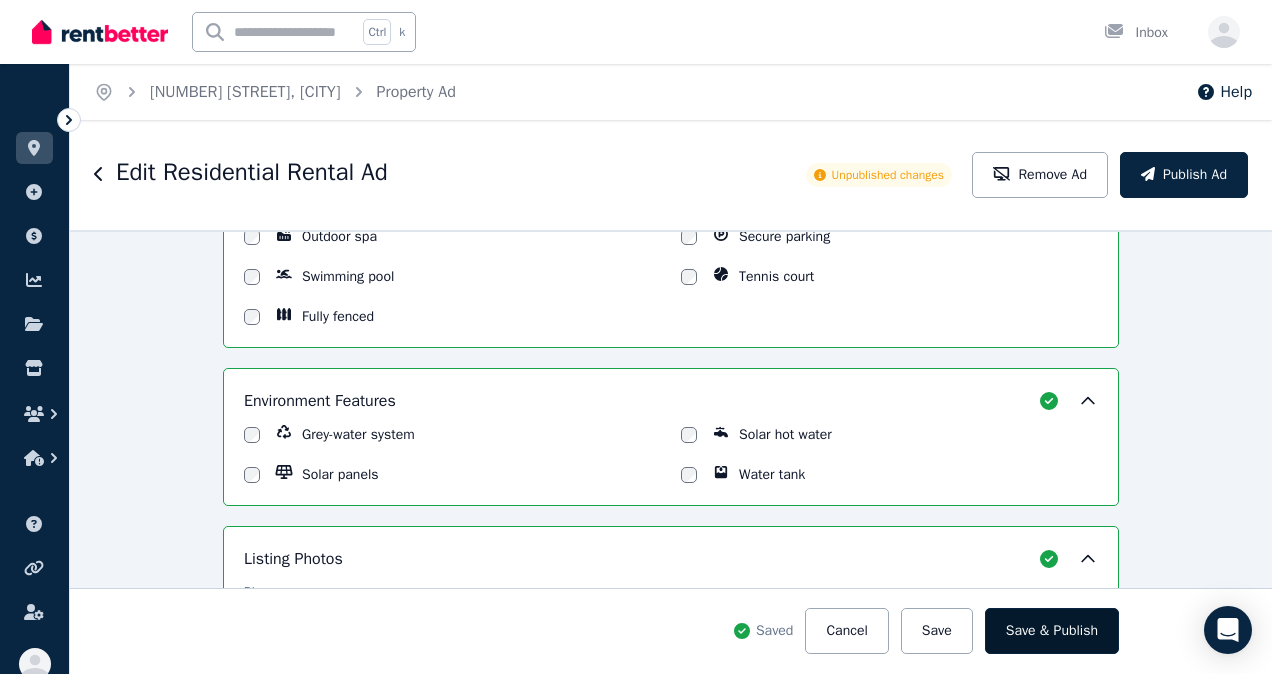 click on "Save & Publish" at bounding box center (1052, 631) 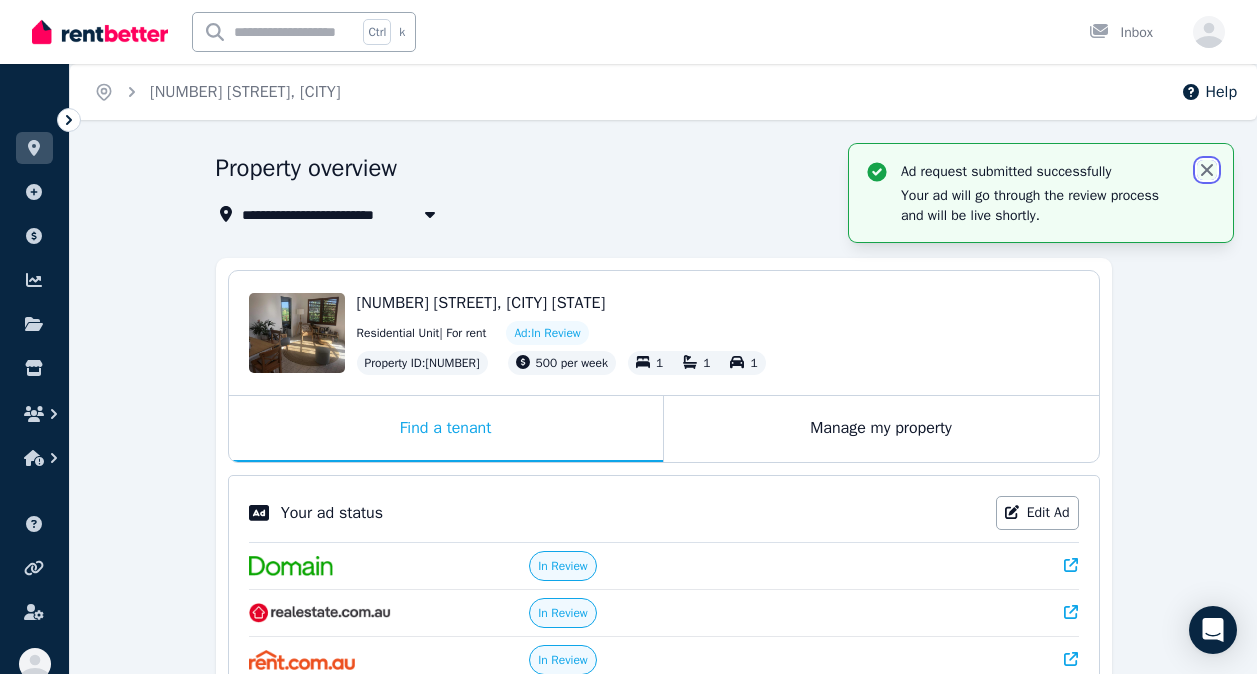 click 